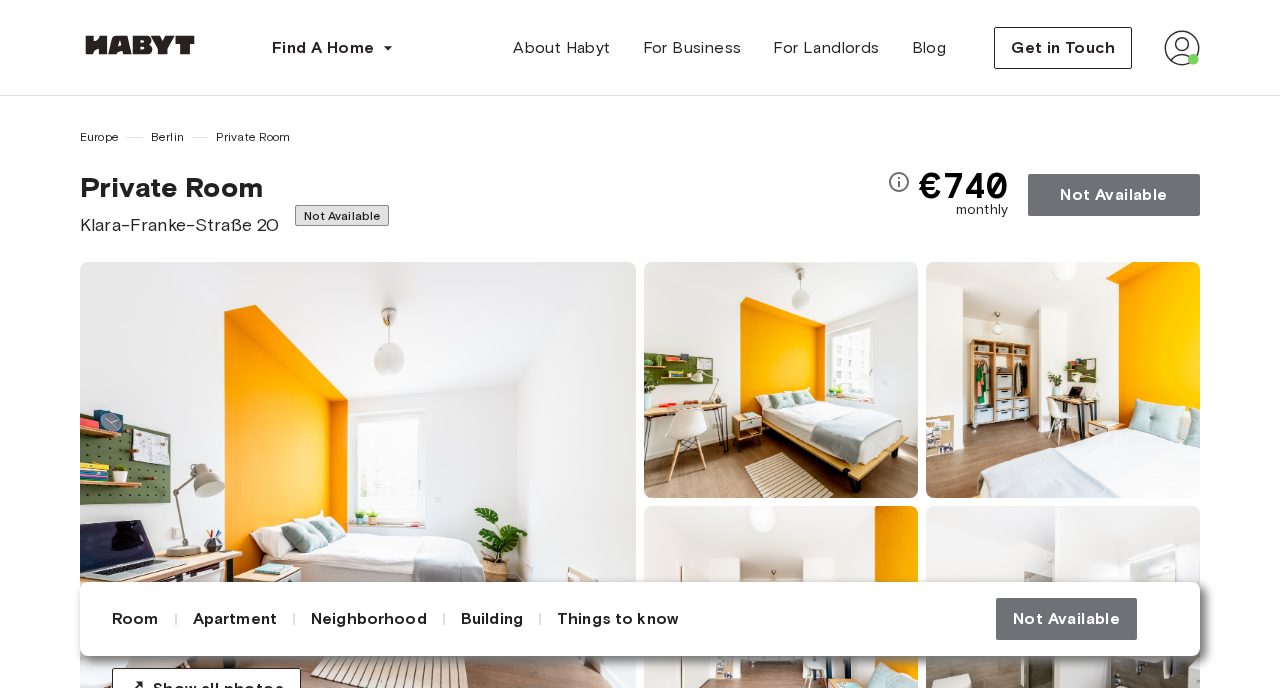 scroll, scrollTop: 285, scrollLeft: 0, axis: vertical 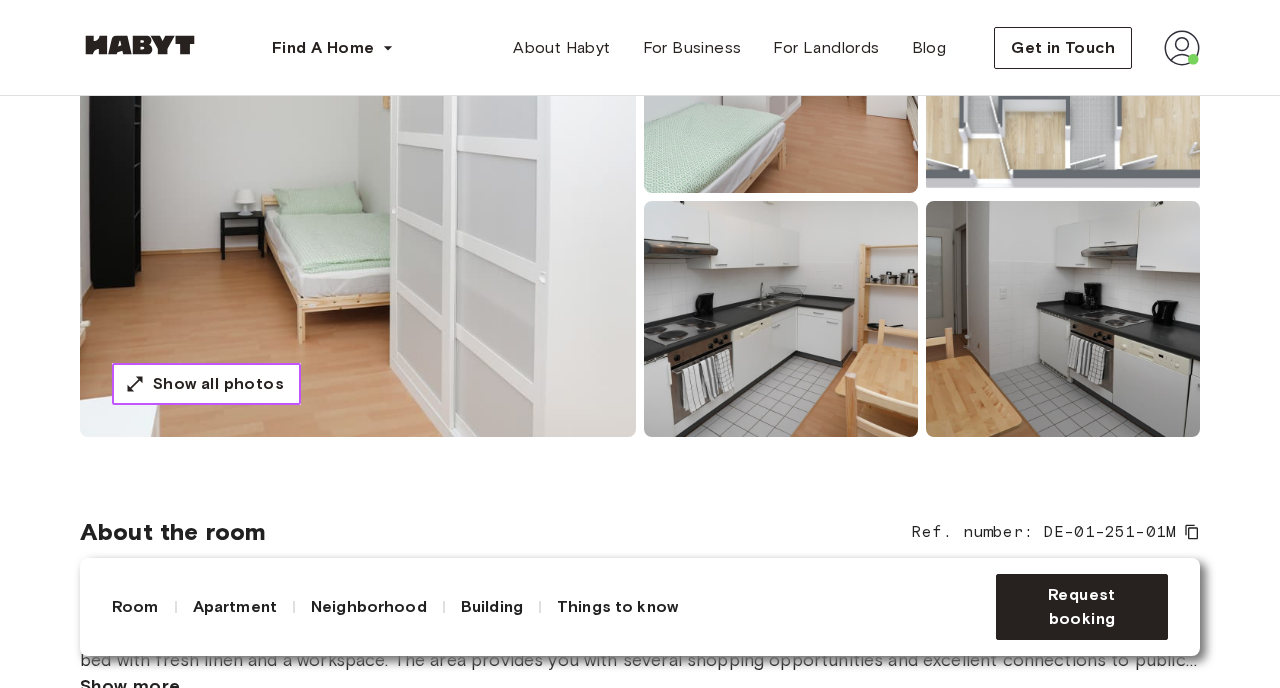 click on "Show all photos" at bounding box center (218, 384) 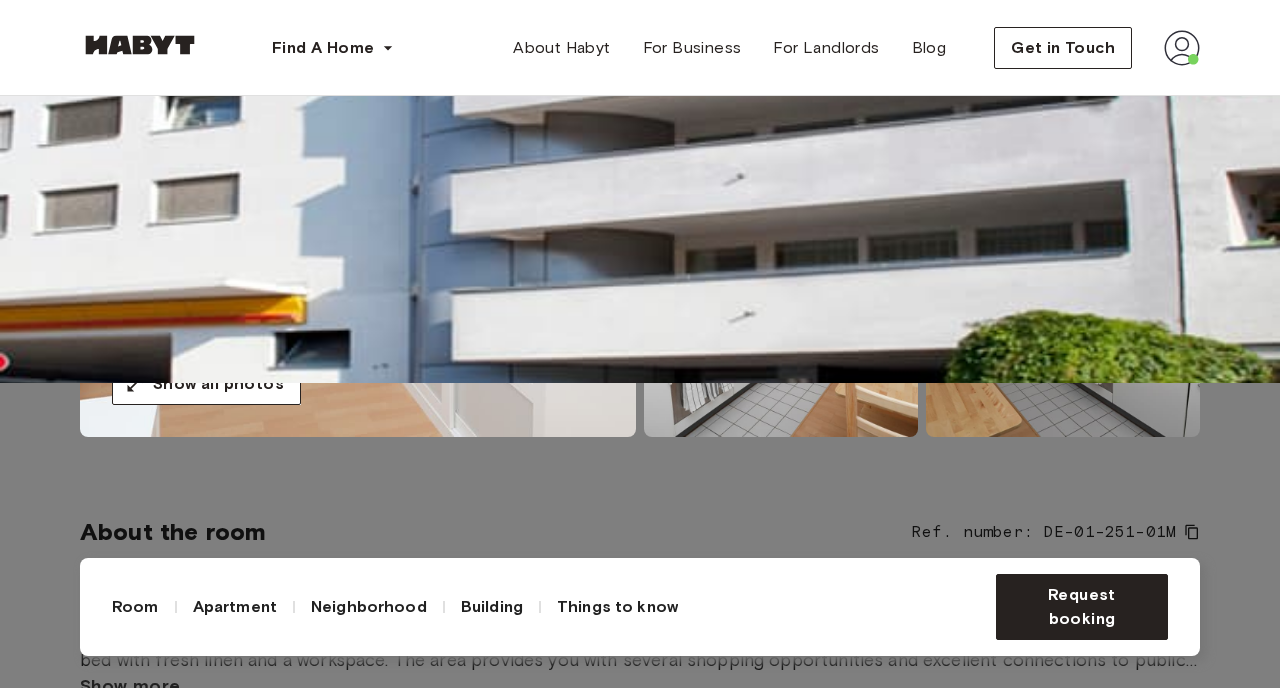 click at bounding box center (640, 39) 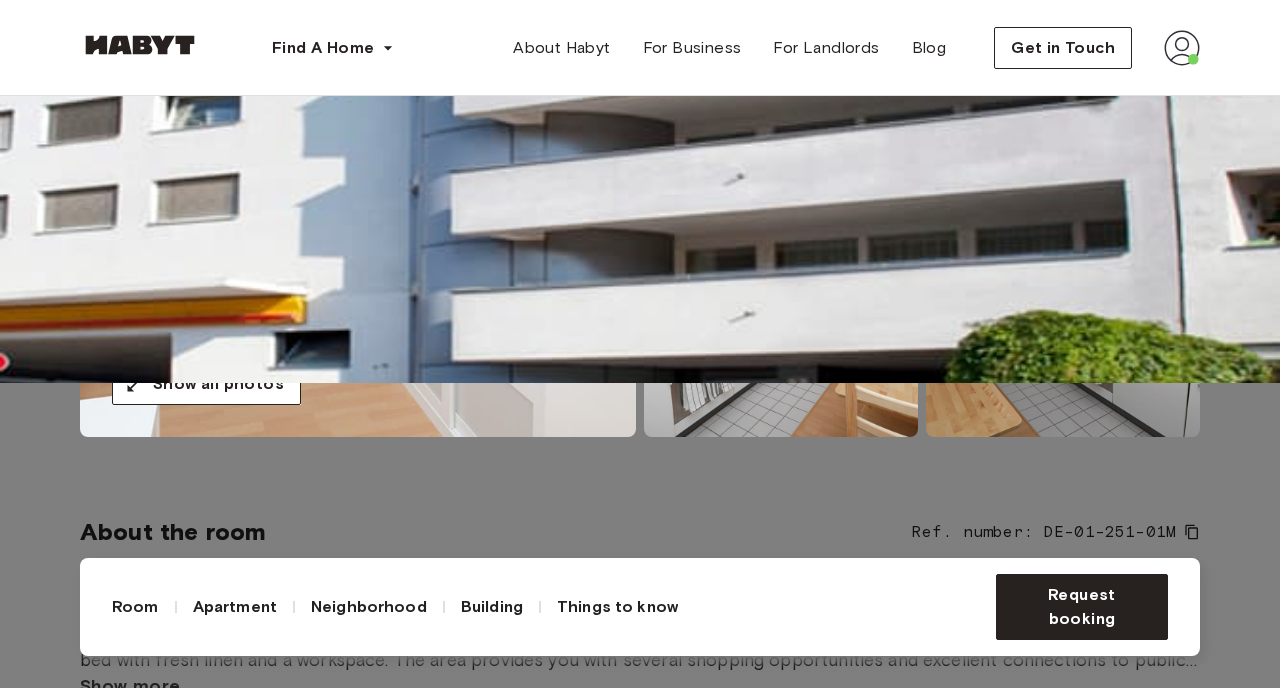 click at bounding box center (640, 39) 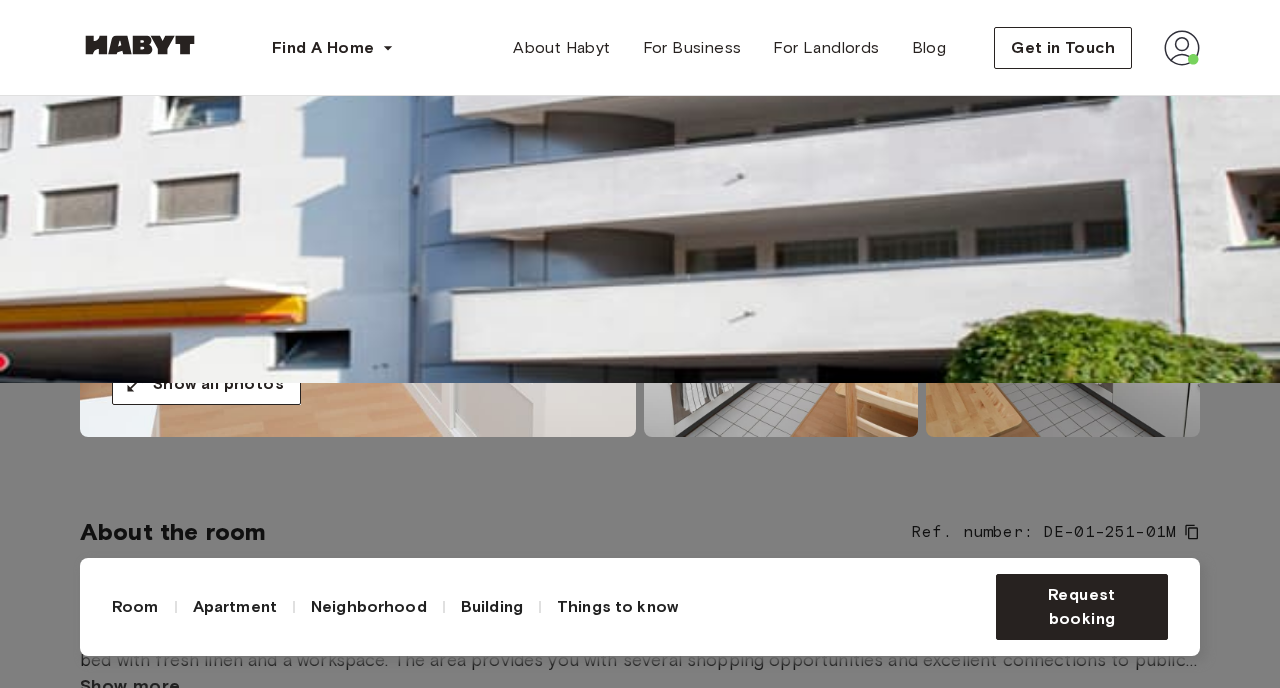 click at bounding box center [640, 39] 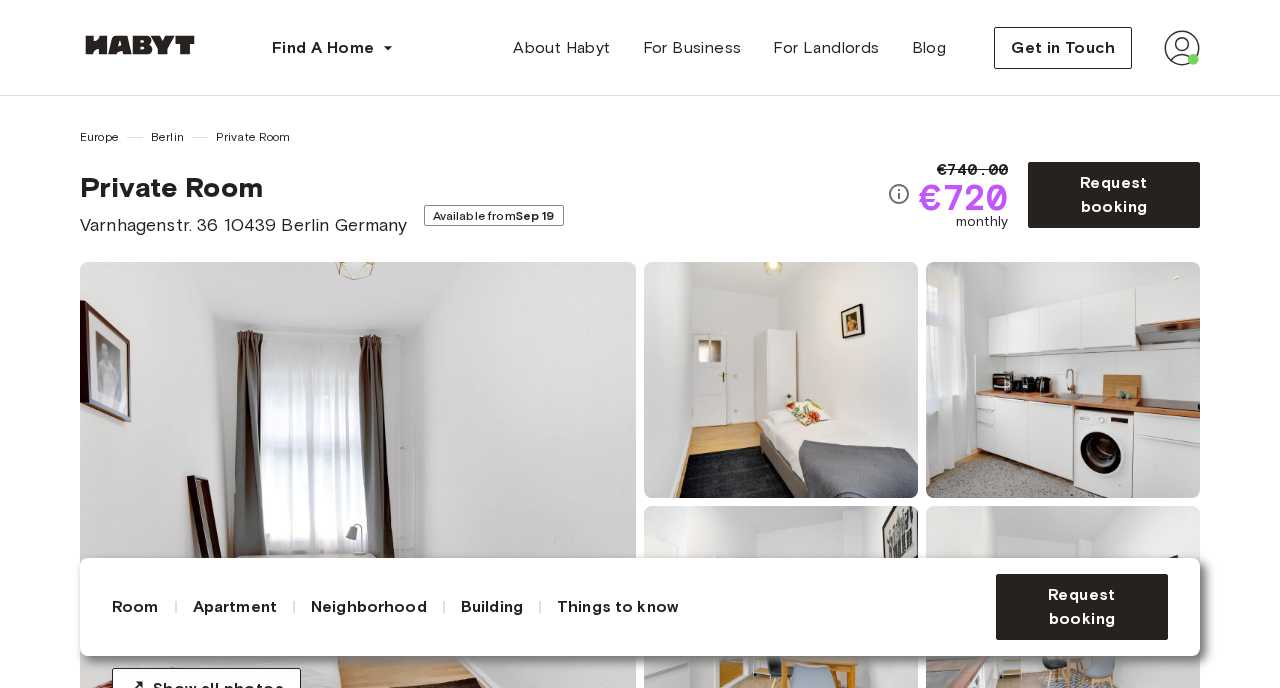 scroll, scrollTop: 0, scrollLeft: 0, axis: both 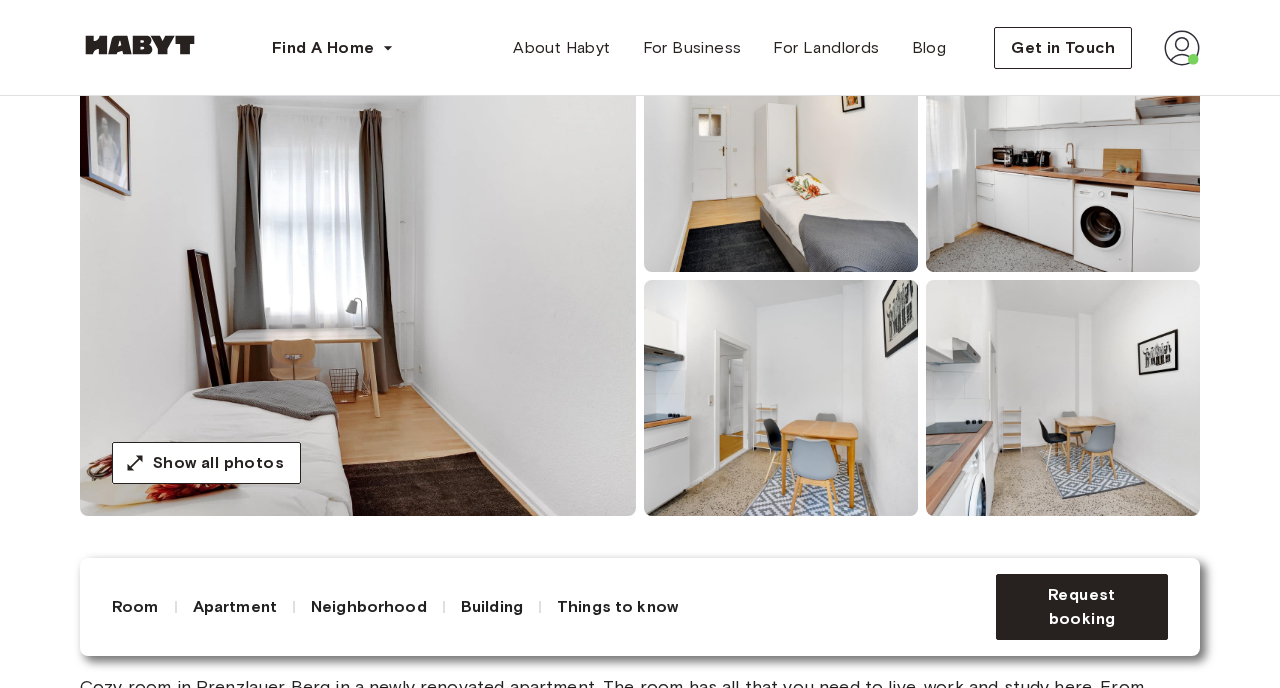 click at bounding box center (358, 276) 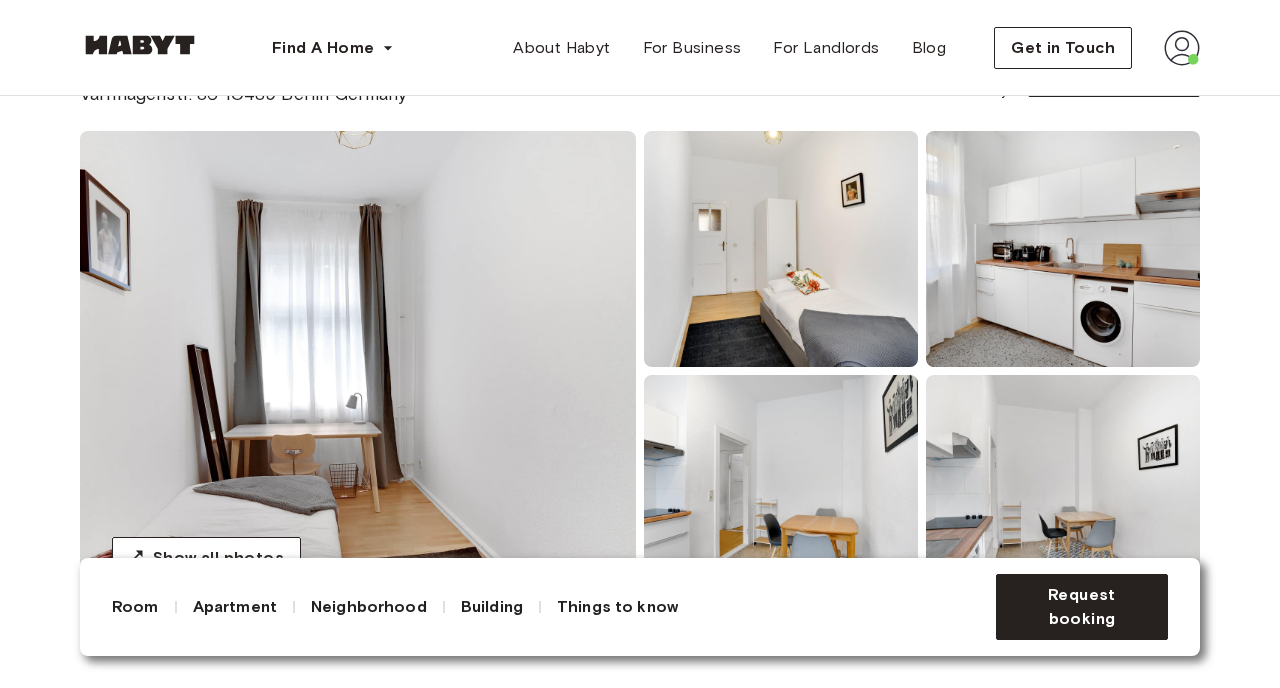 scroll, scrollTop: 61, scrollLeft: 0, axis: vertical 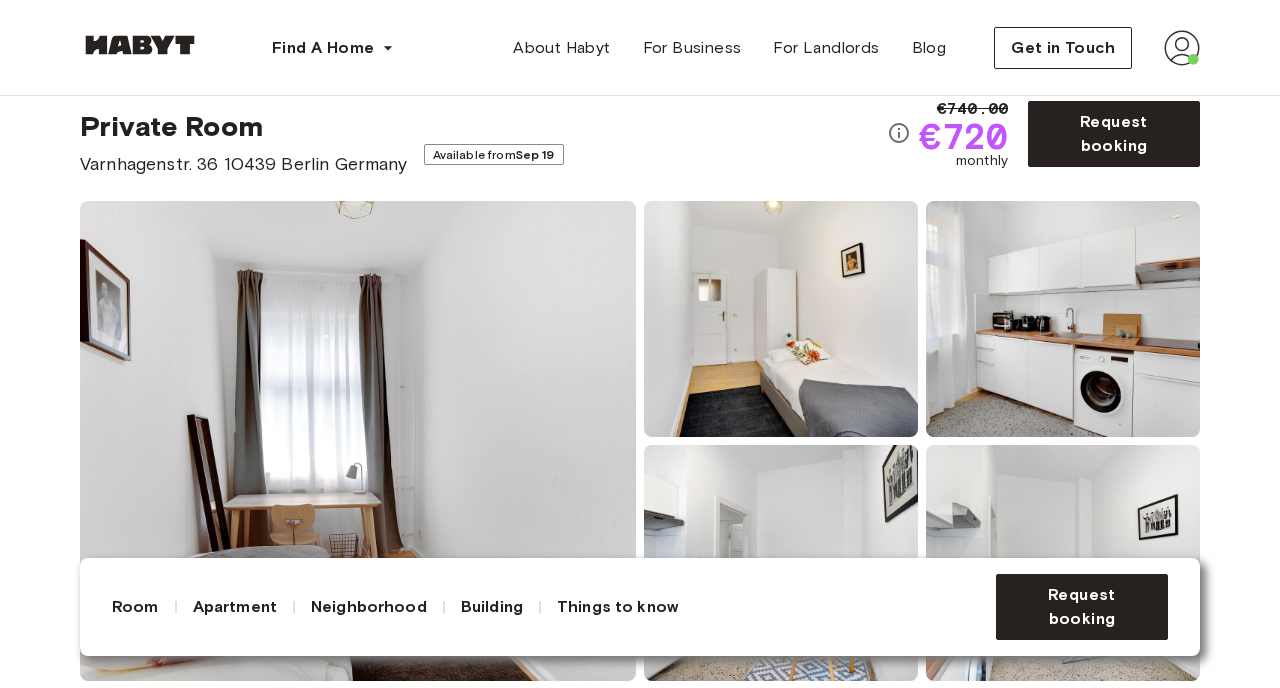 click at bounding box center (1063, 319) 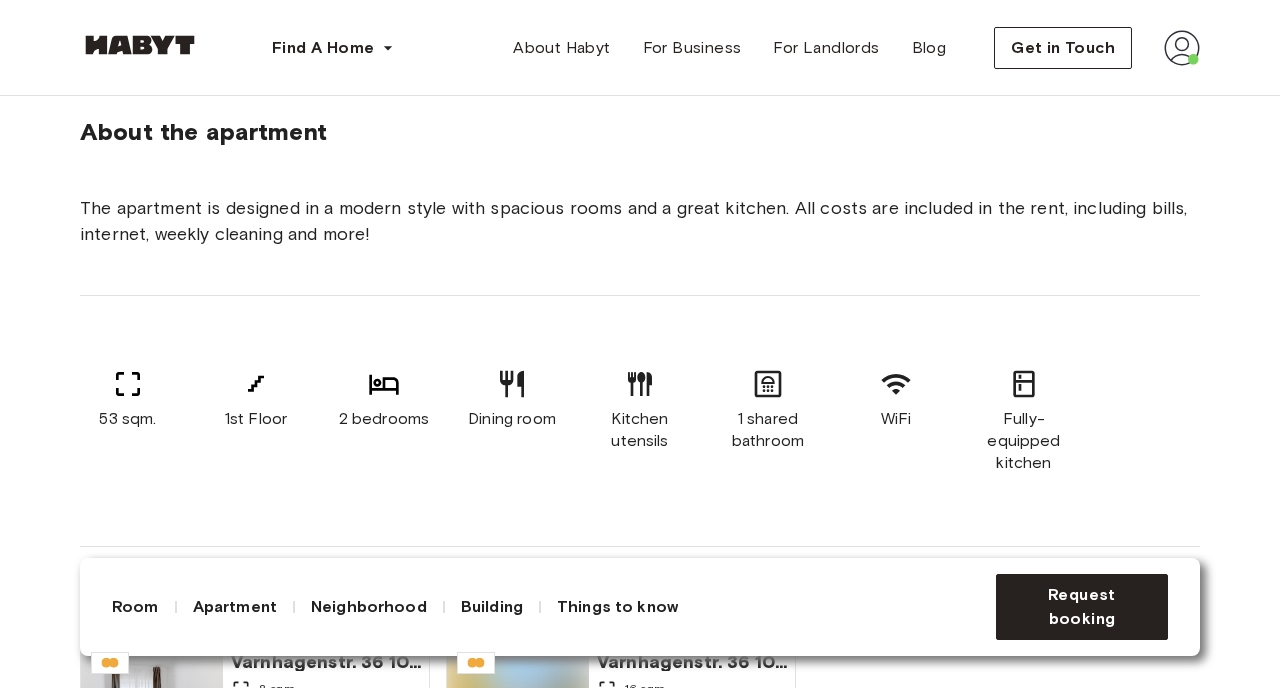 scroll, scrollTop: 1227, scrollLeft: 0, axis: vertical 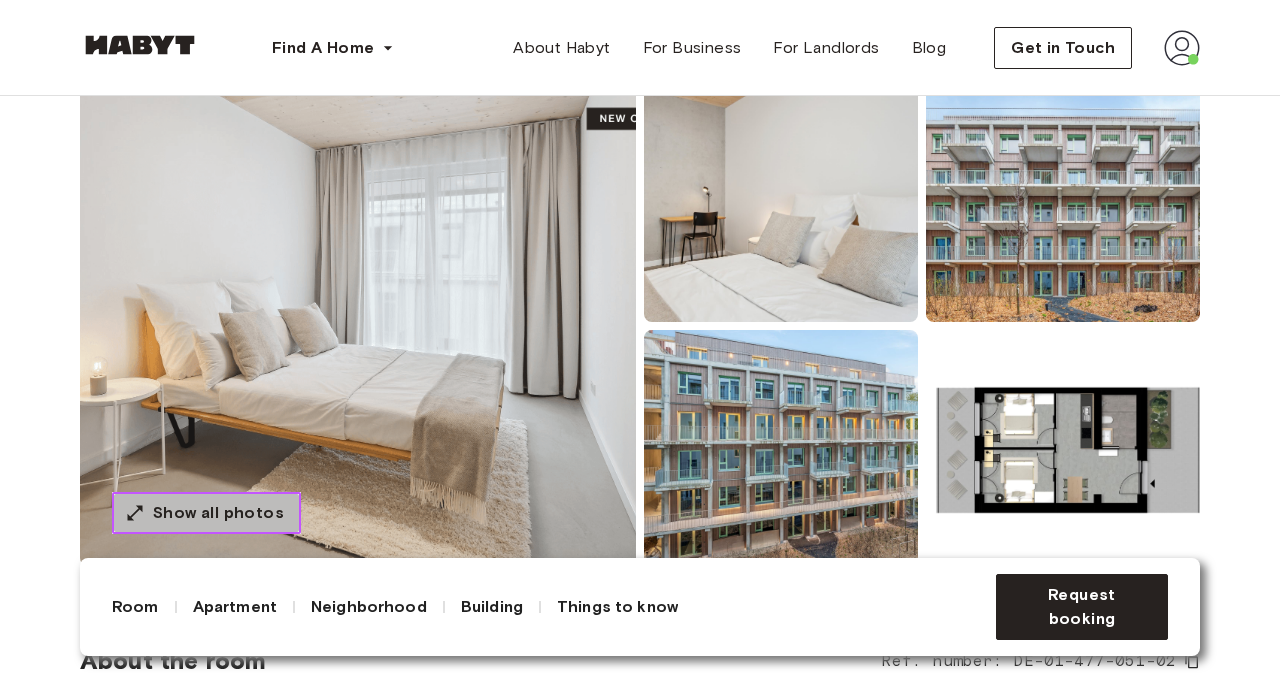 click on "Show all photos" at bounding box center (218, 513) 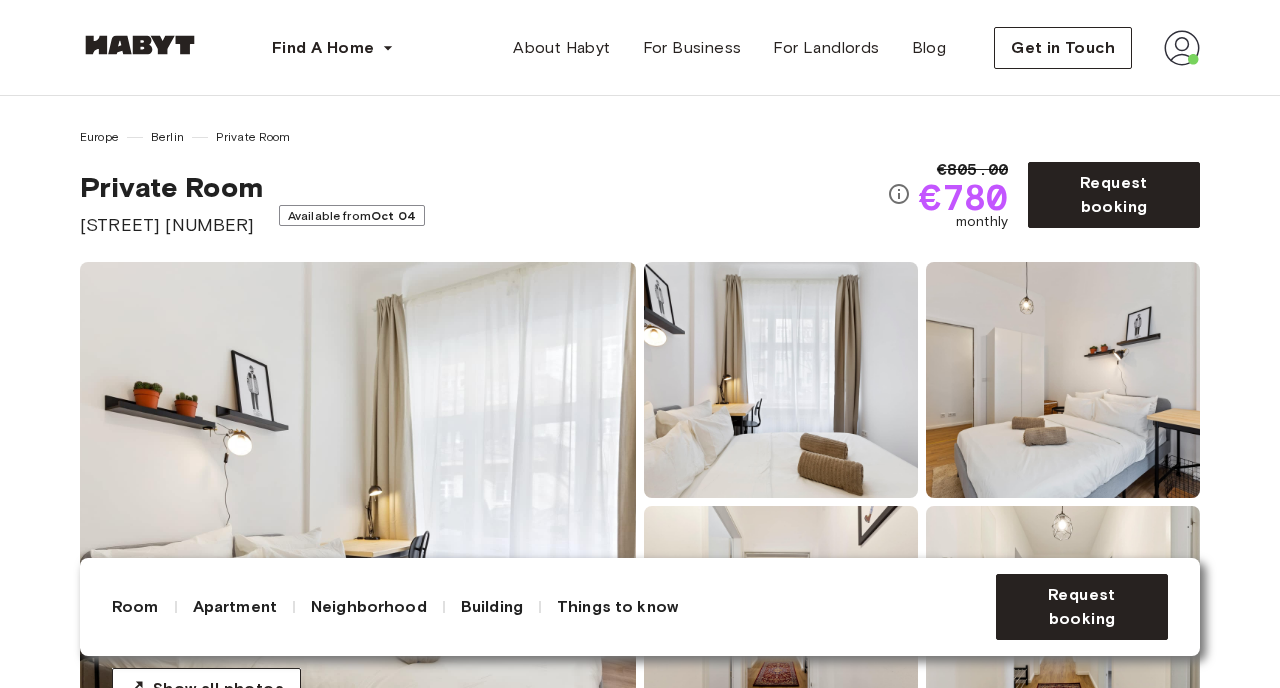 scroll, scrollTop: 224, scrollLeft: 0, axis: vertical 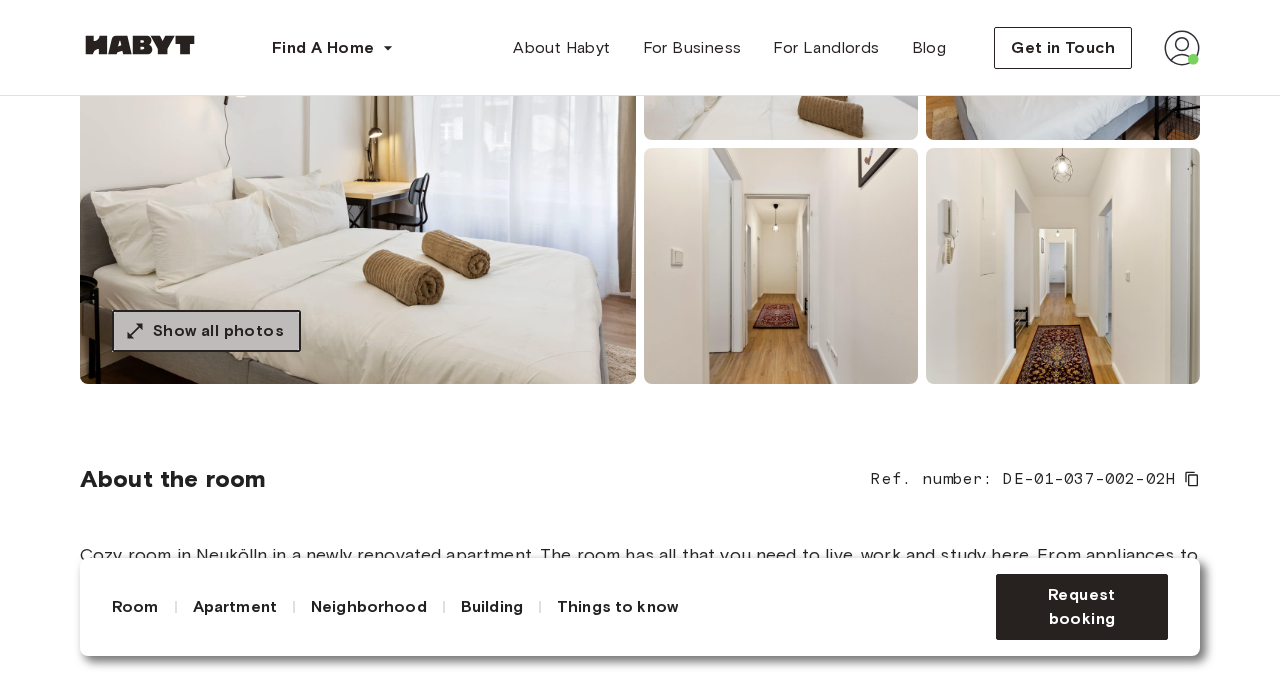 click on "Show all photos" at bounding box center [218, 331] 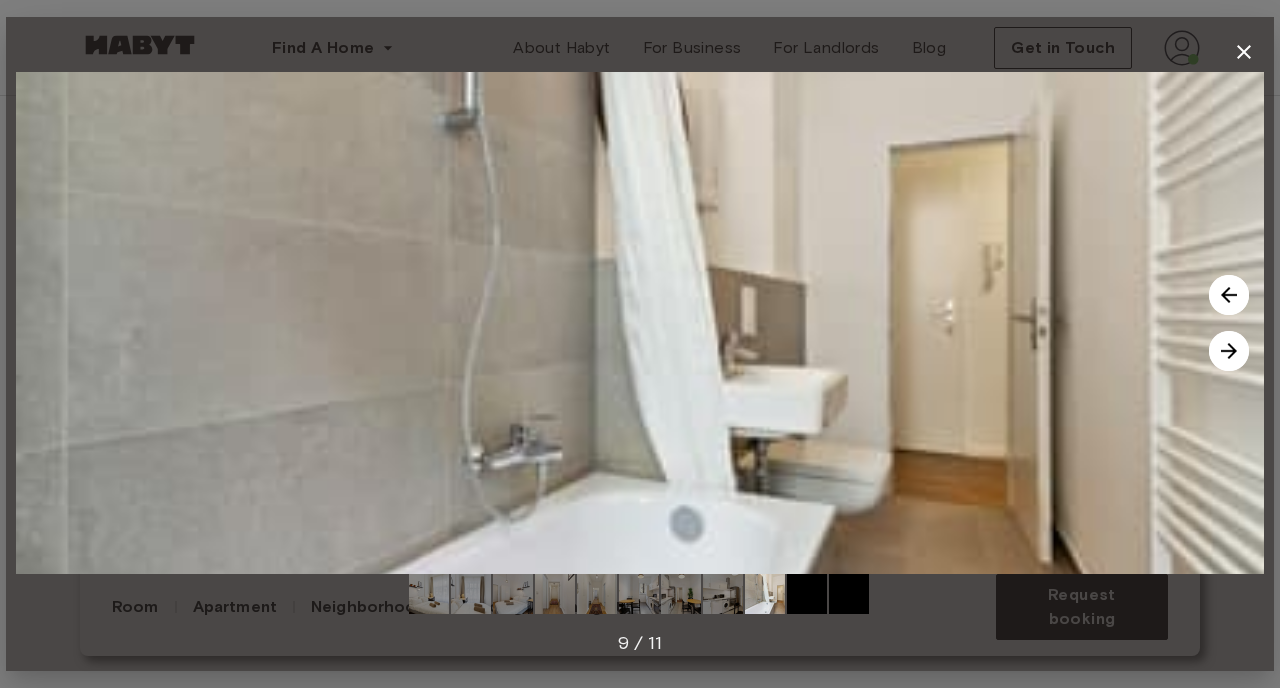 click 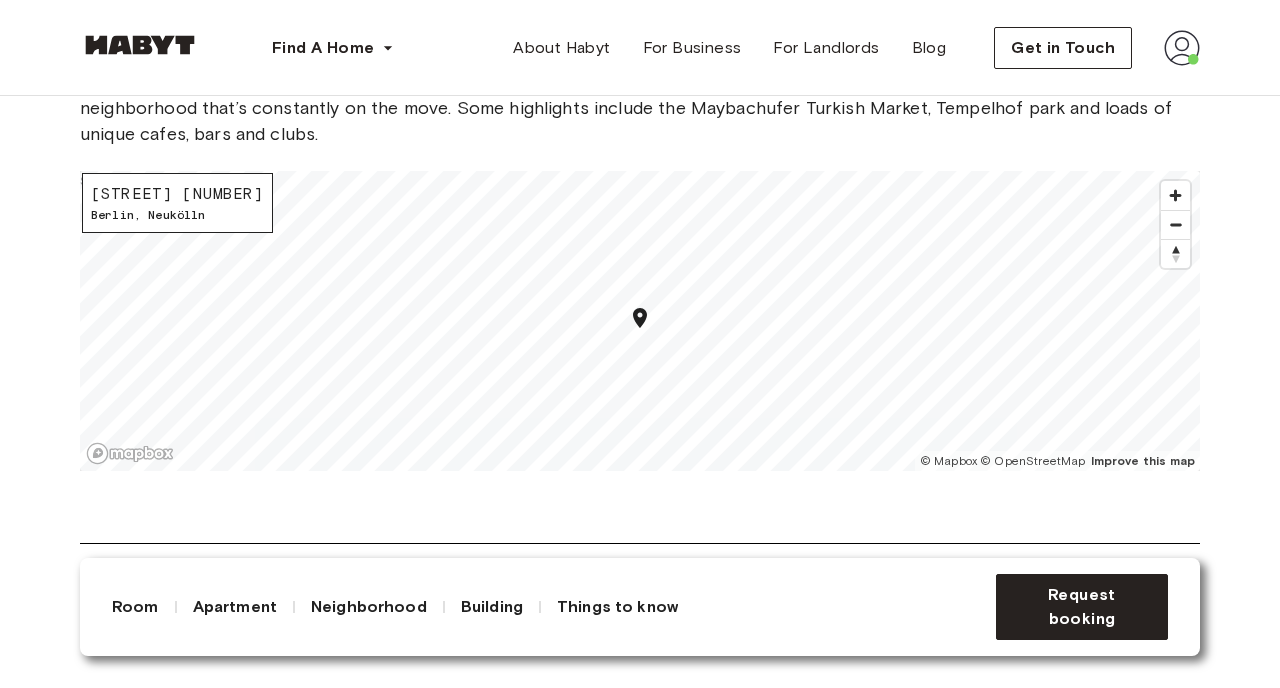 scroll, scrollTop: 2381, scrollLeft: 0, axis: vertical 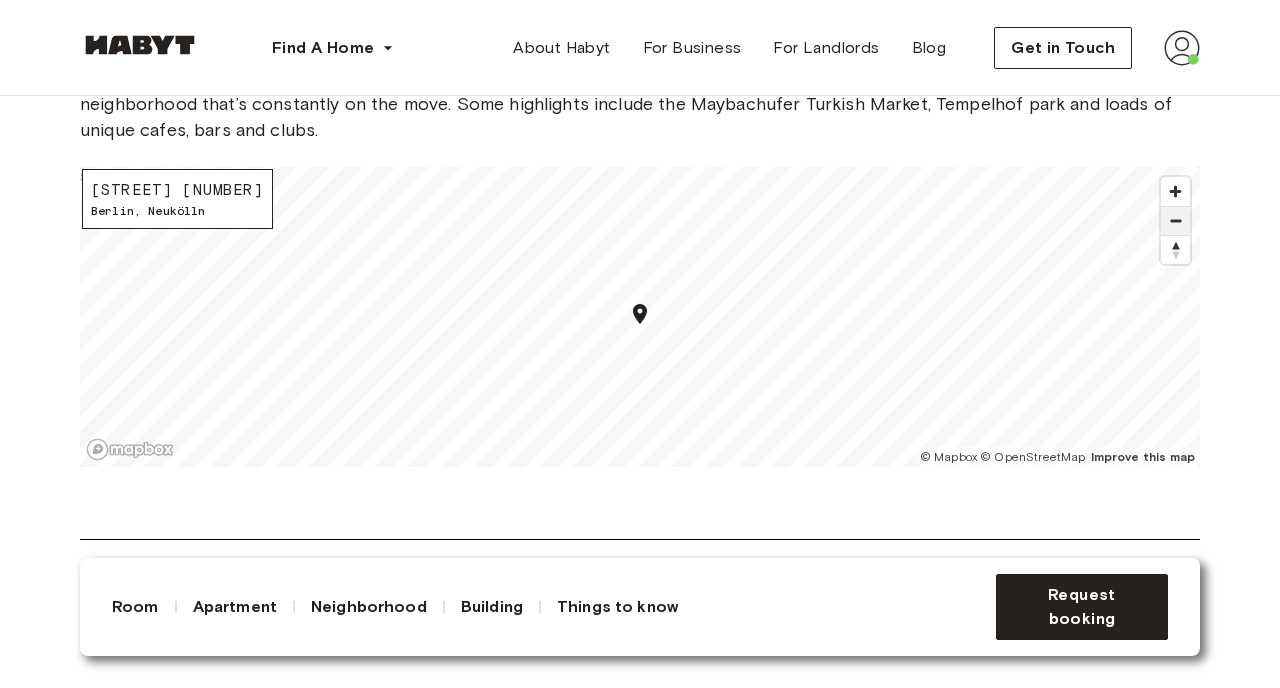 click at bounding box center (1175, 221) 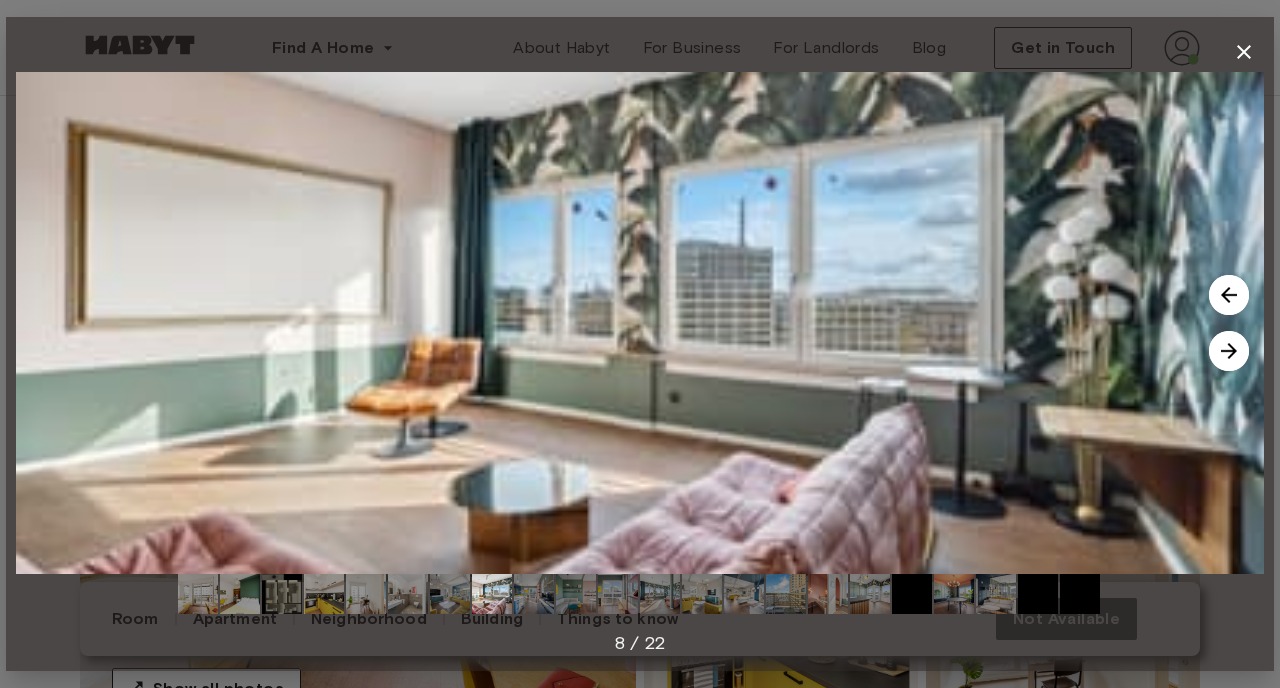 scroll, scrollTop: 167, scrollLeft: 0, axis: vertical 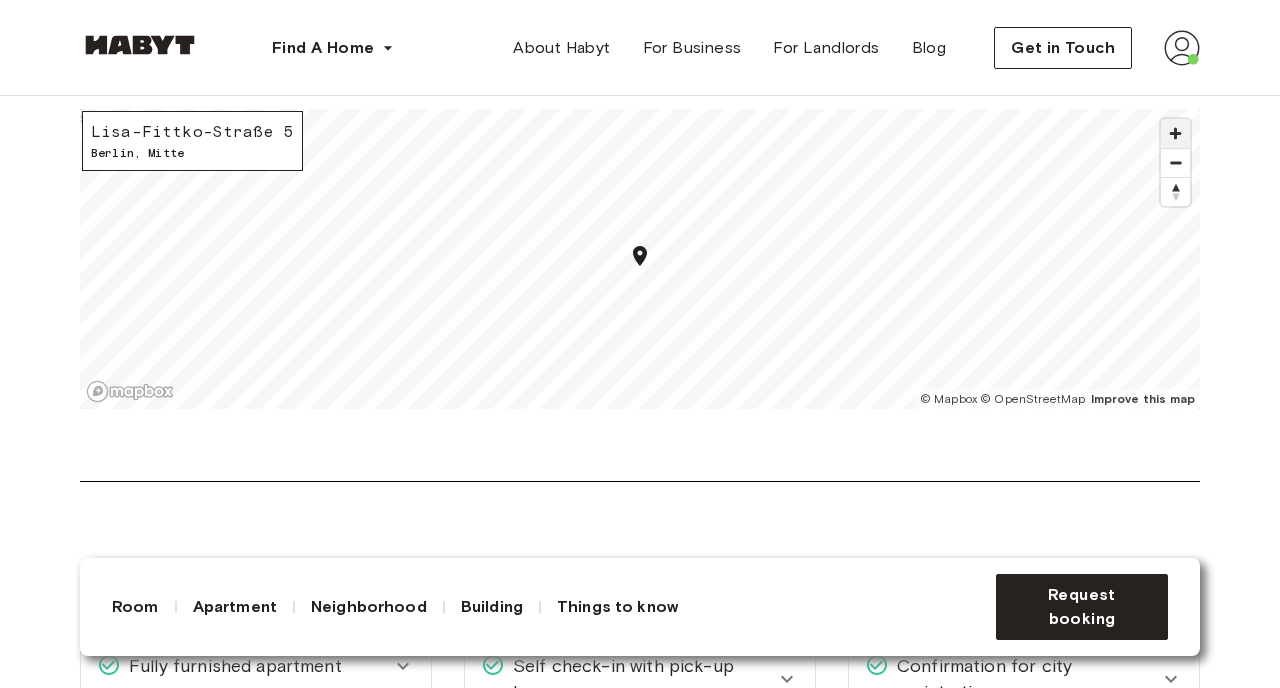 click at bounding box center (1175, 133) 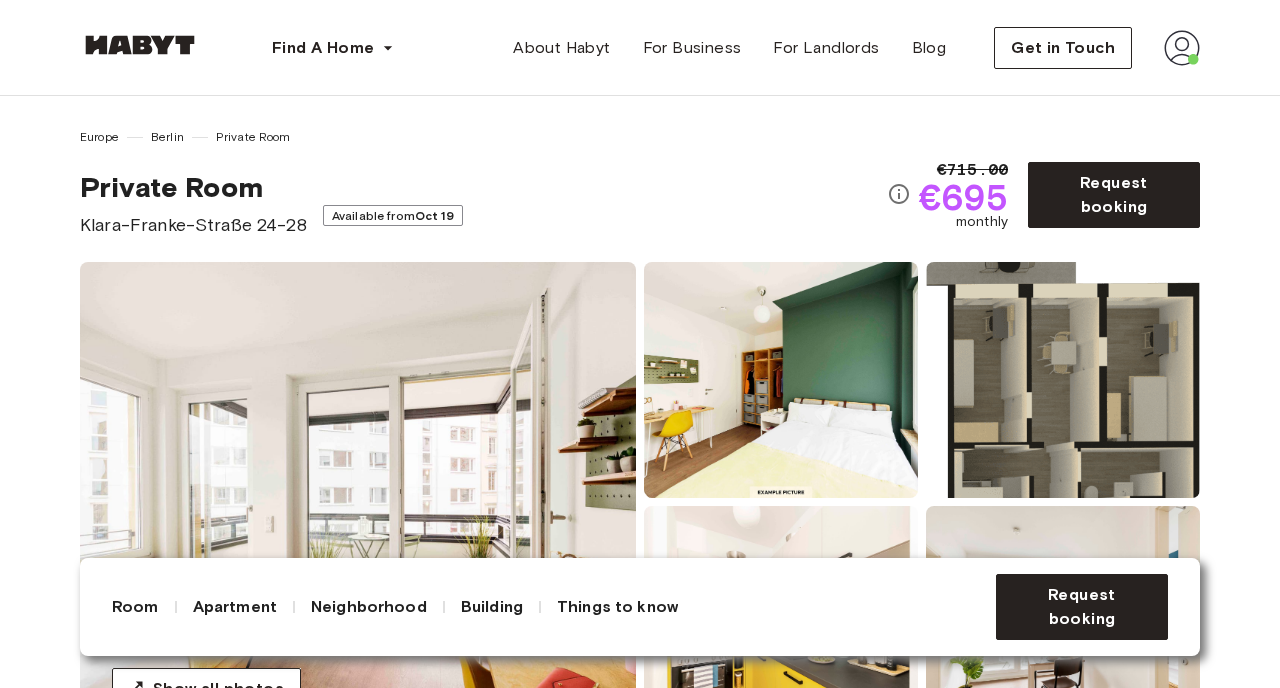 scroll, scrollTop: 483, scrollLeft: 0, axis: vertical 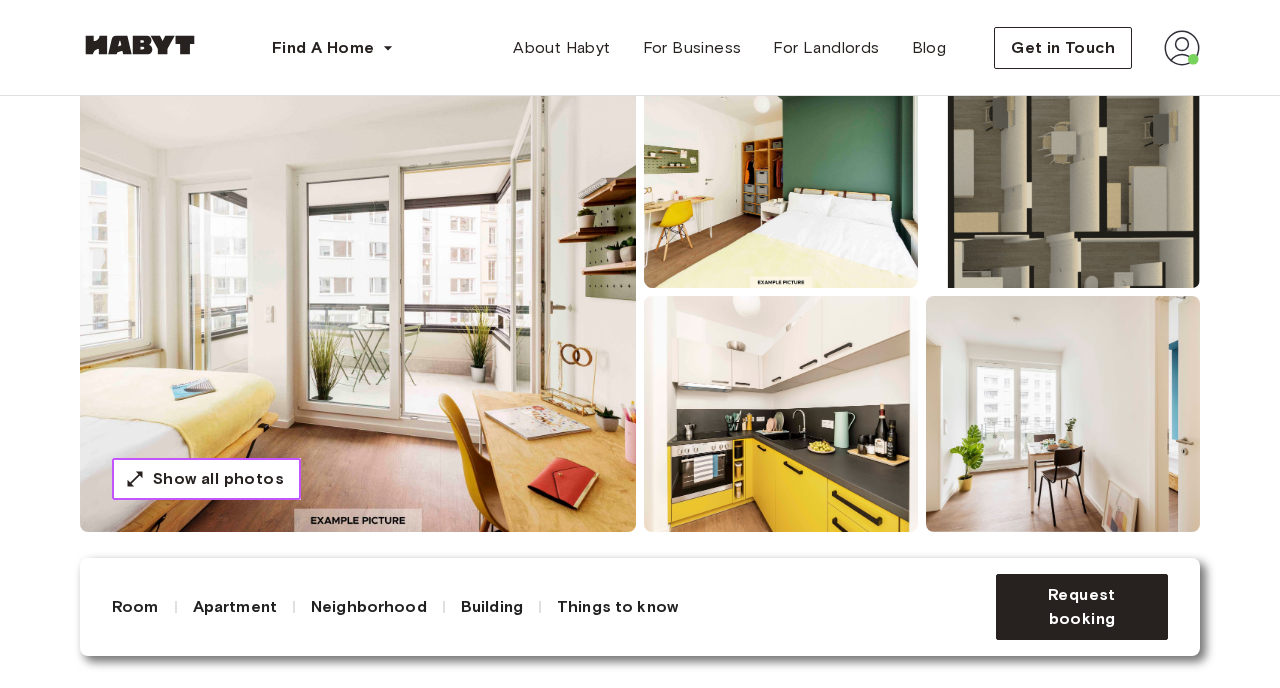click on "Show all photos" at bounding box center [218, 479] 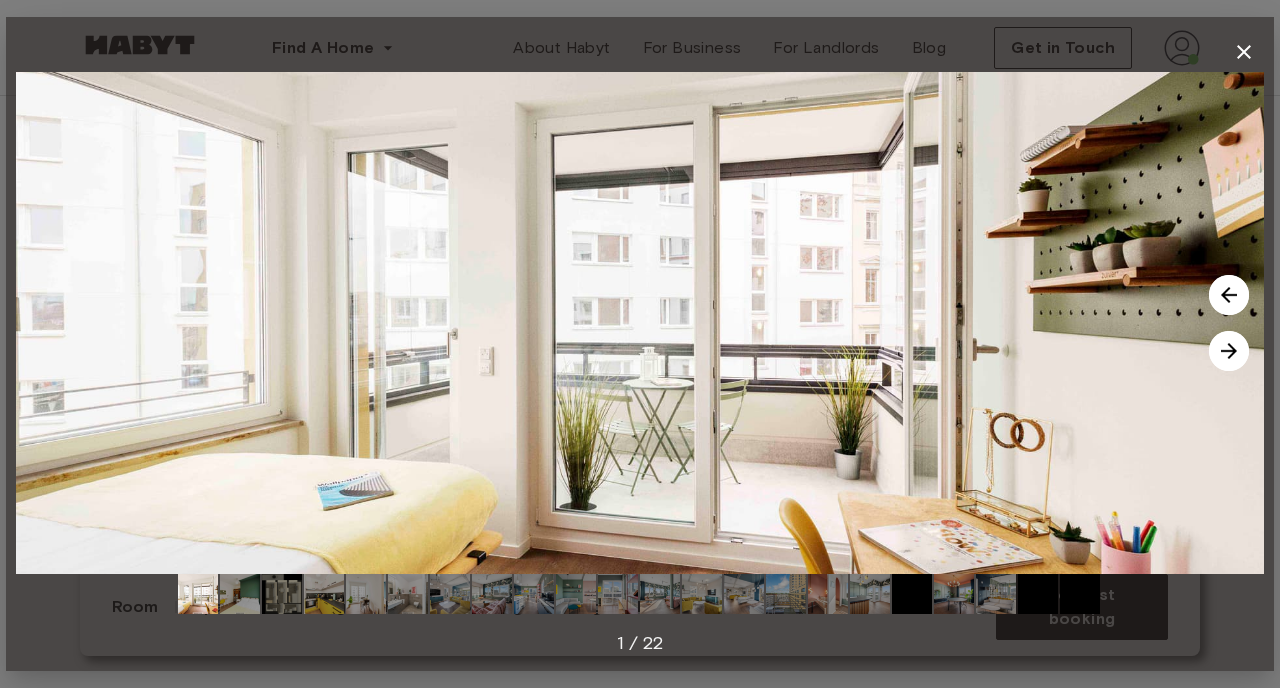 click at bounding box center (1229, 351) 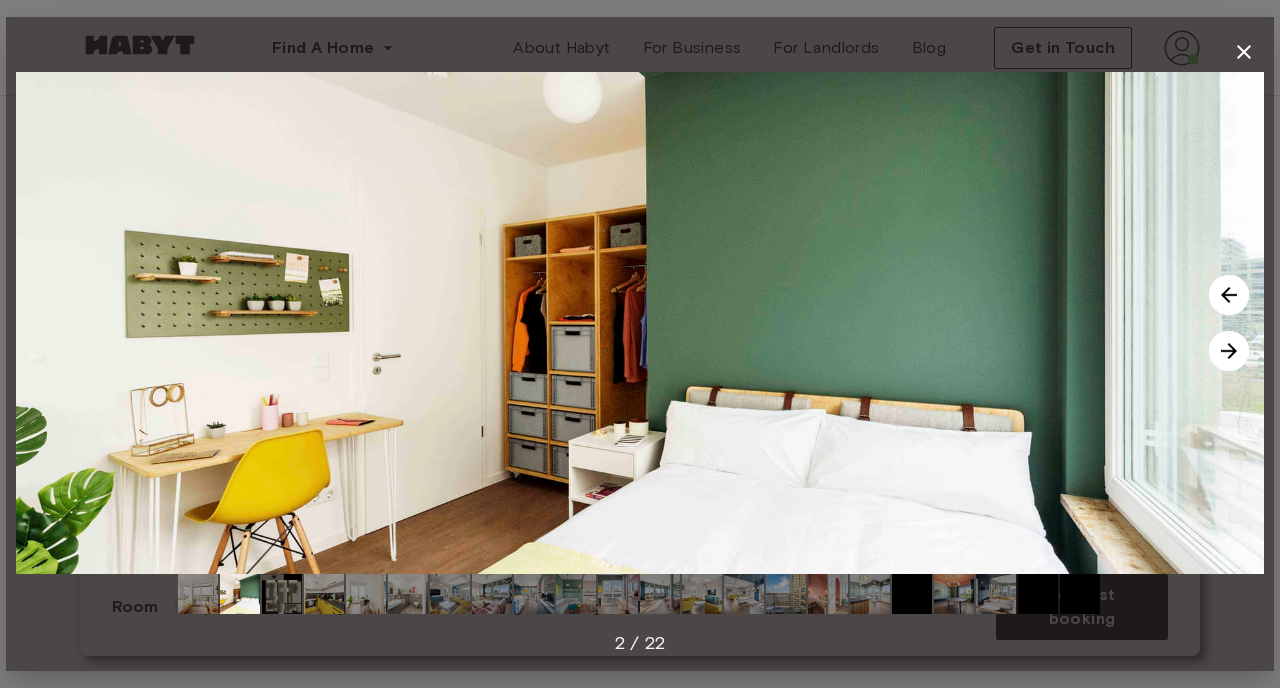 click at bounding box center (1229, 351) 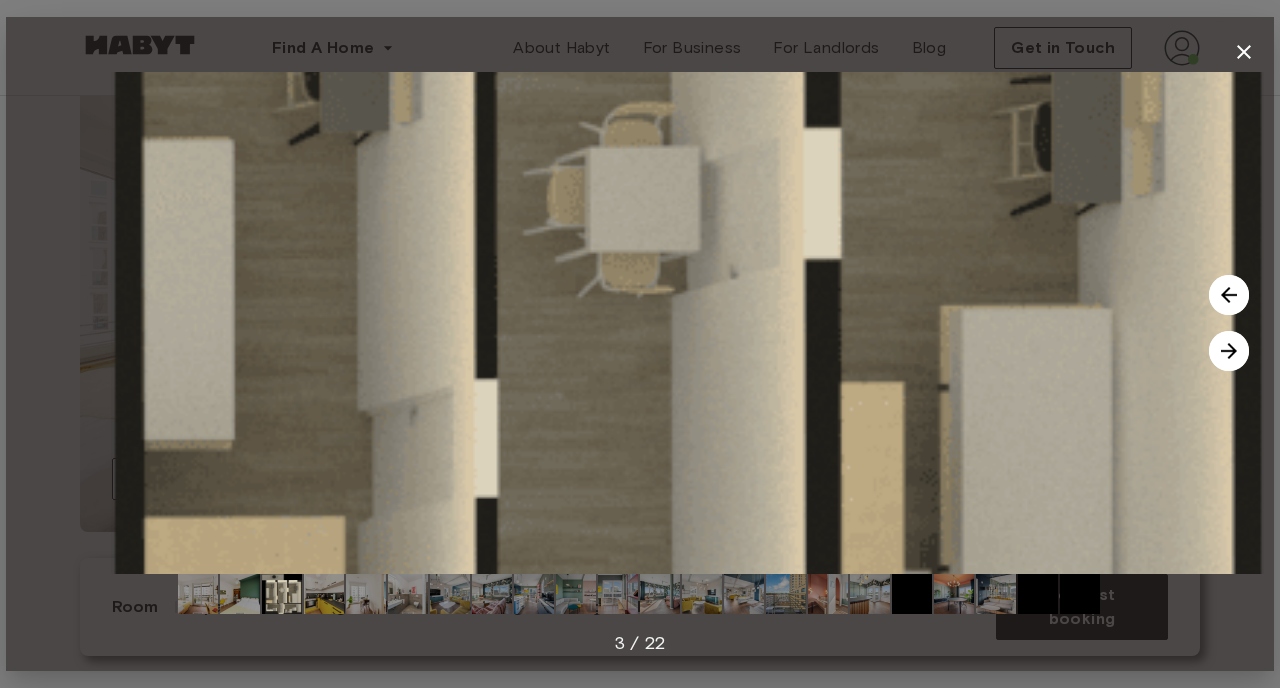 click at bounding box center (1229, 351) 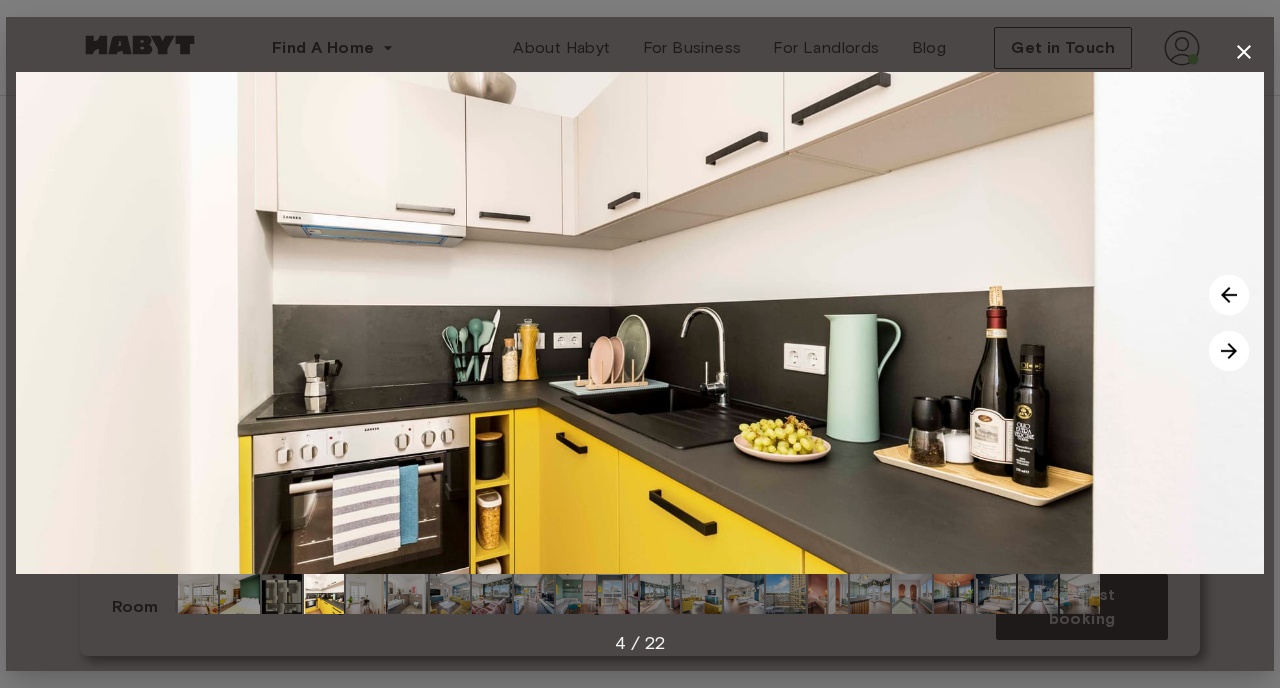 click at bounding box center [1229, 351] 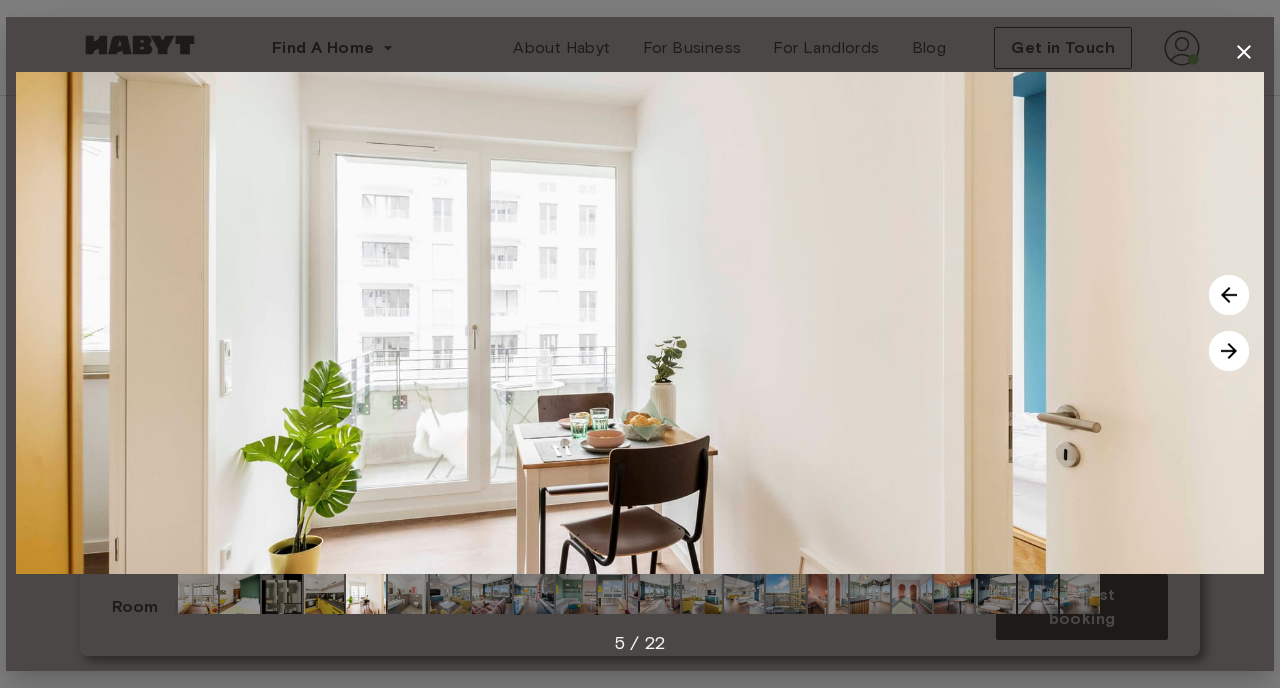 click at bounding box center (1229, 351) 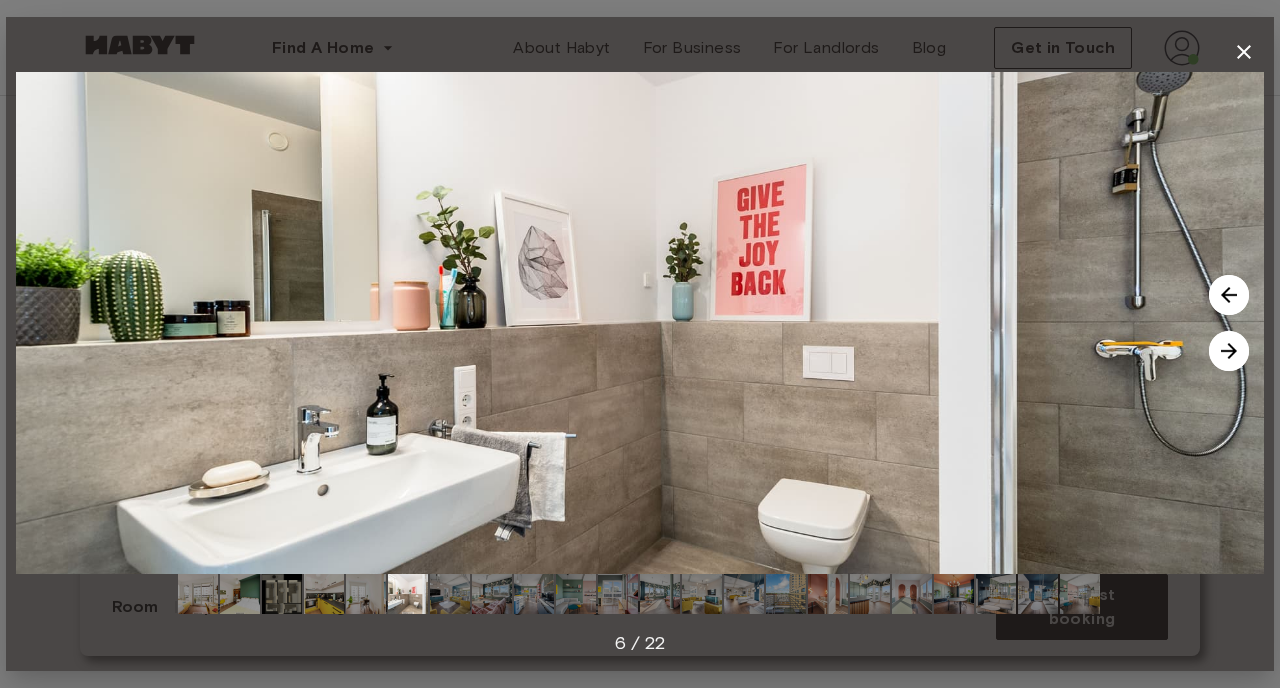 click at bounding box center [1229, 351] 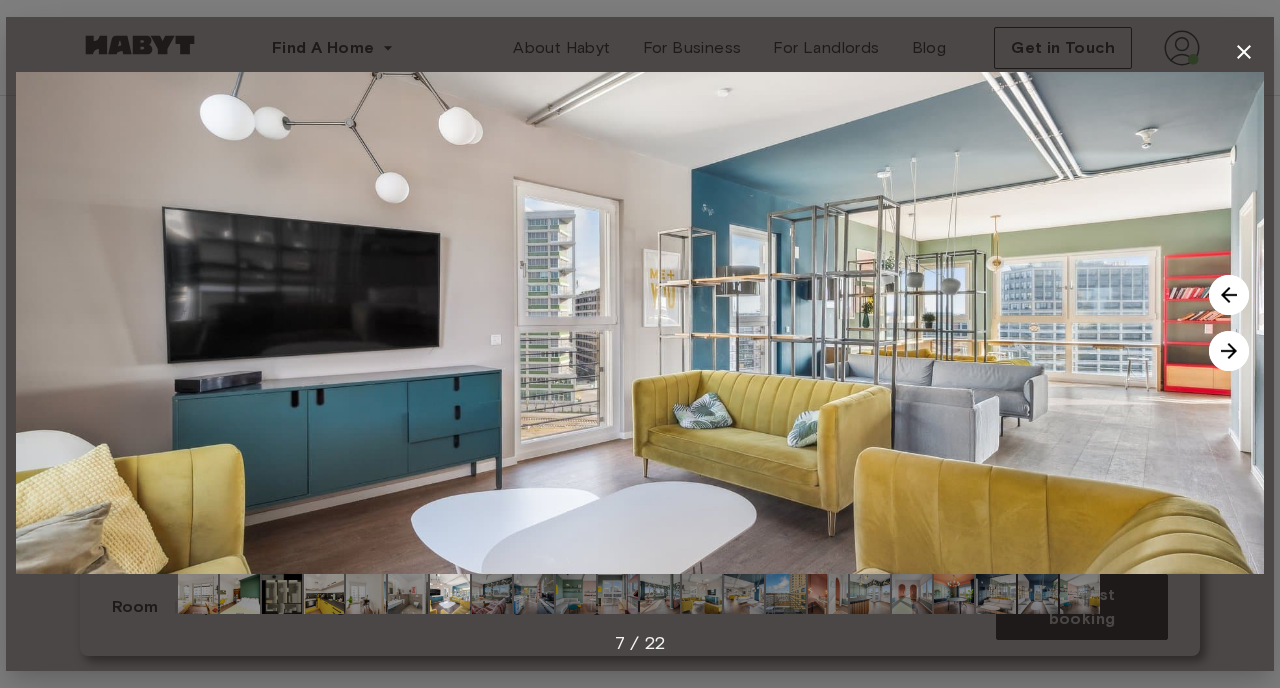 click at bounding box center [1229, 351] 